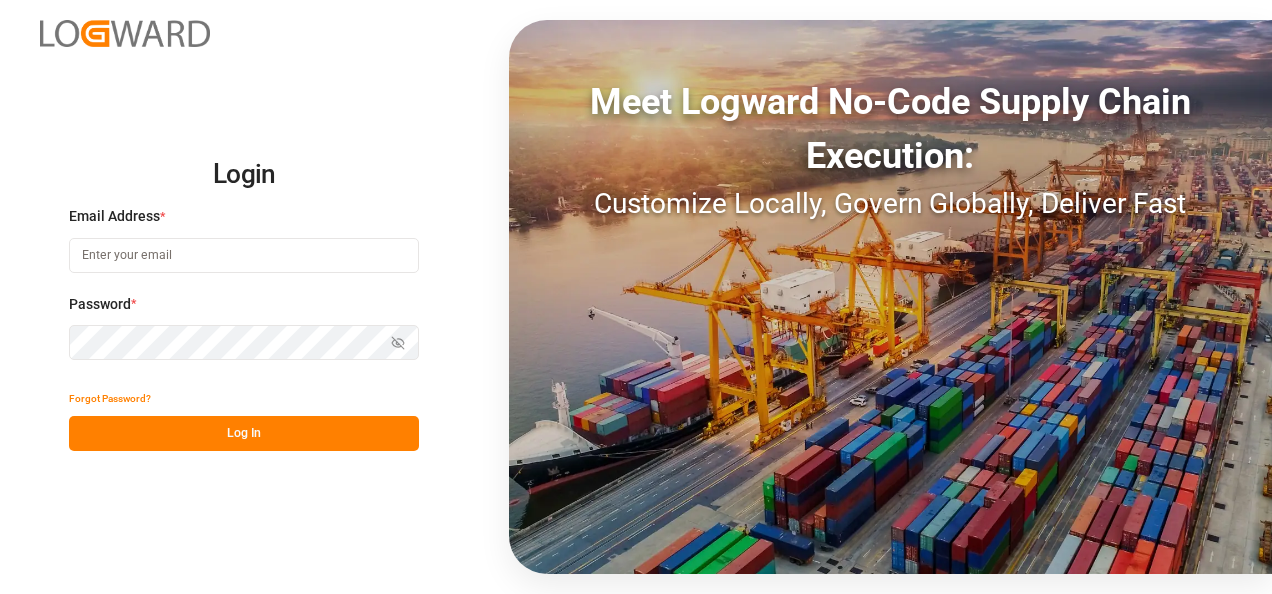 scroll, scrollTop: 0, scrollLeft: 0, axis: both 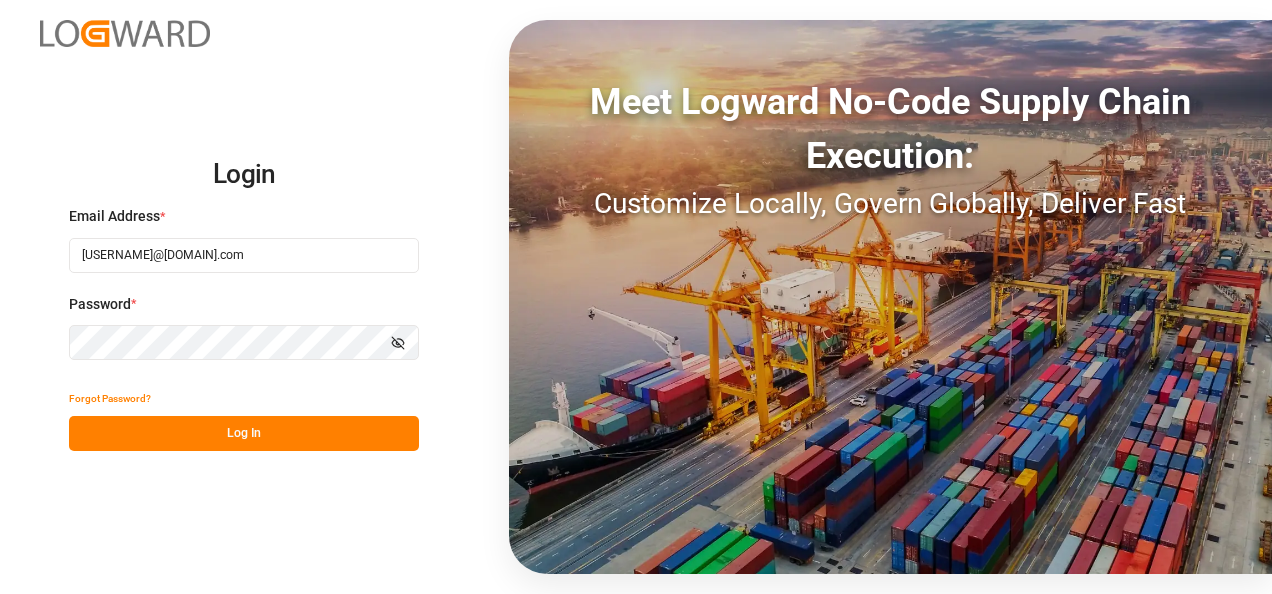 click on "Log In" at bounding box center [244, 433] 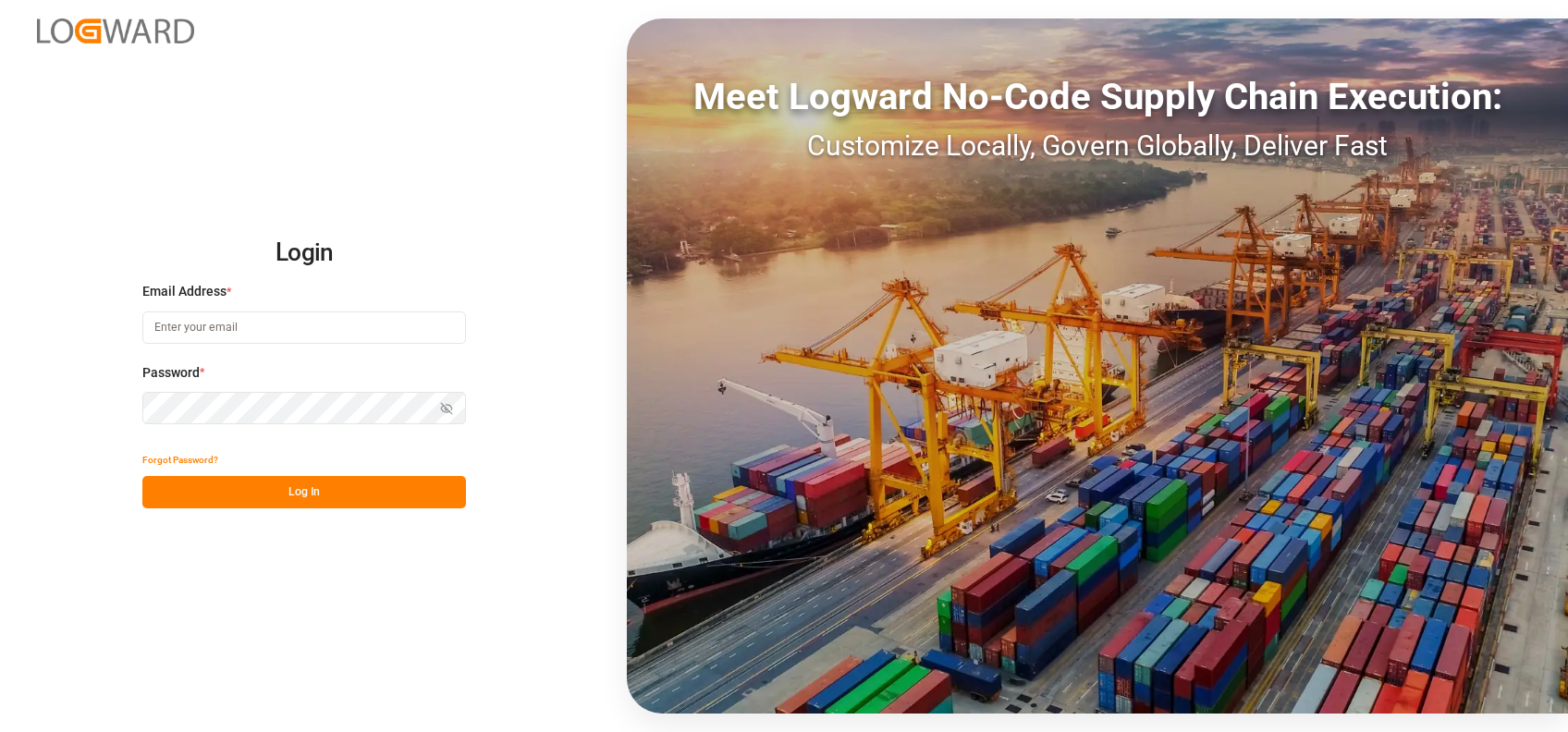 scroll, scrollTop: 0, scrollLeft: 0, axis: both 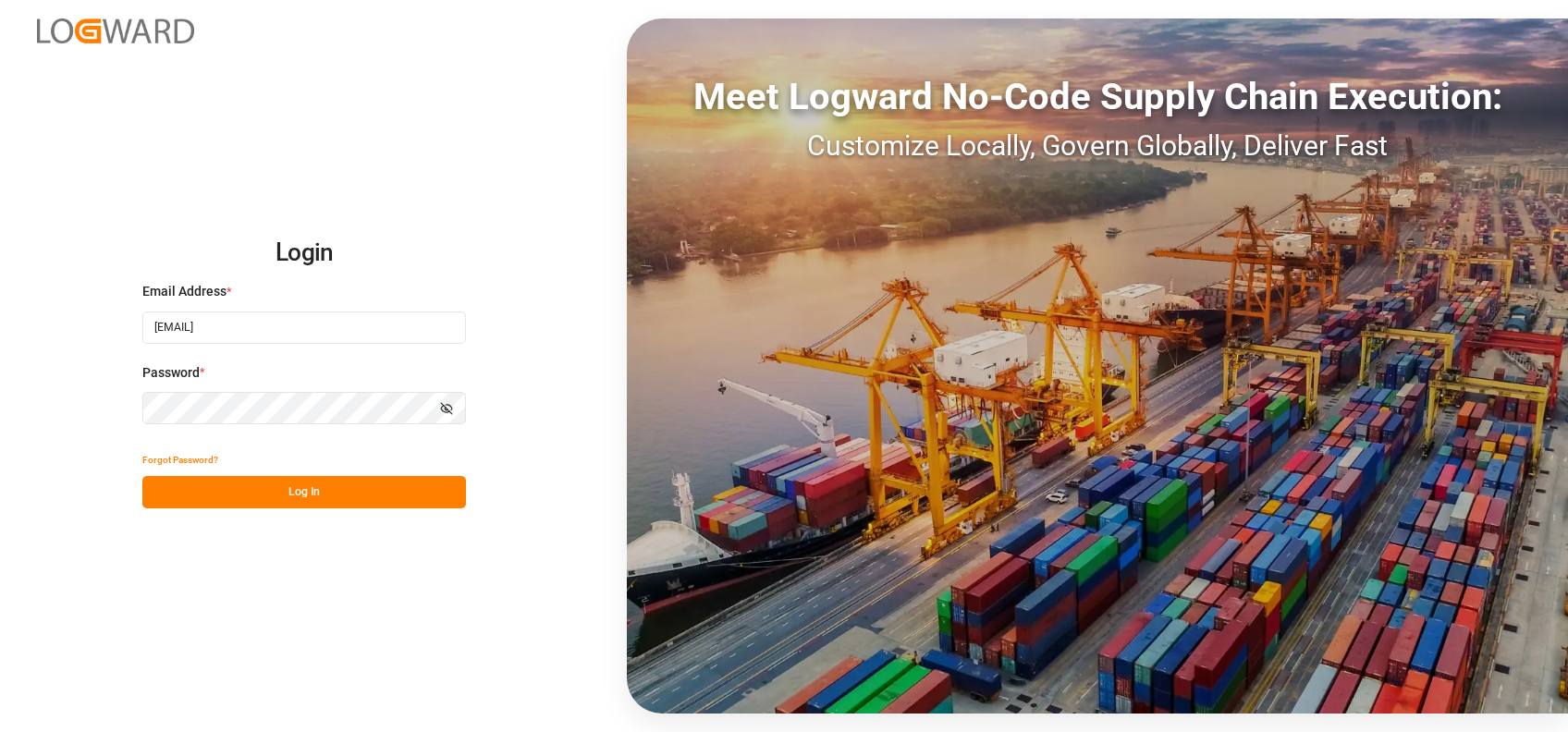 click on "Log In" at bounding box center (304, 492) 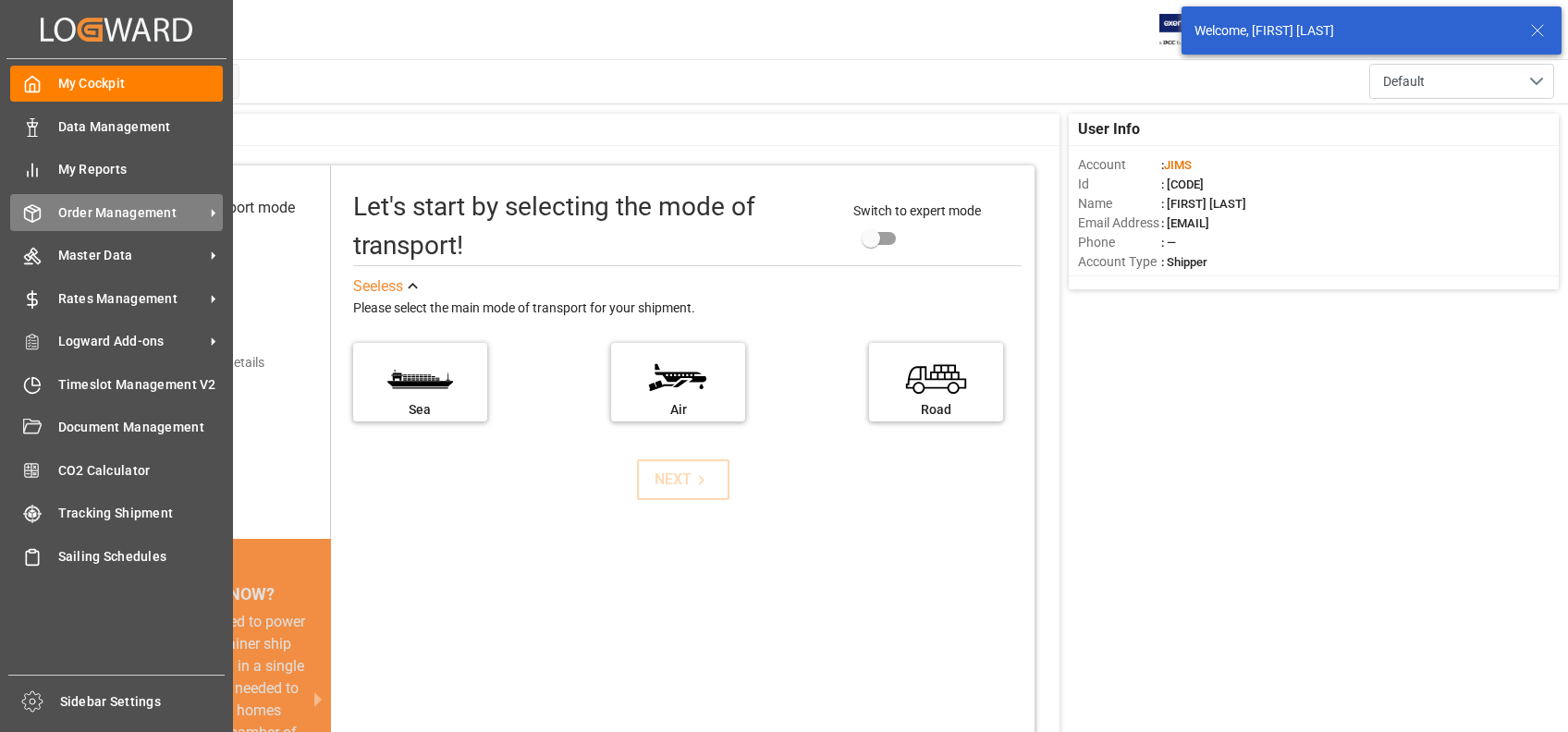 click on "Order Management Order Management" at bounding box center (116, 212) 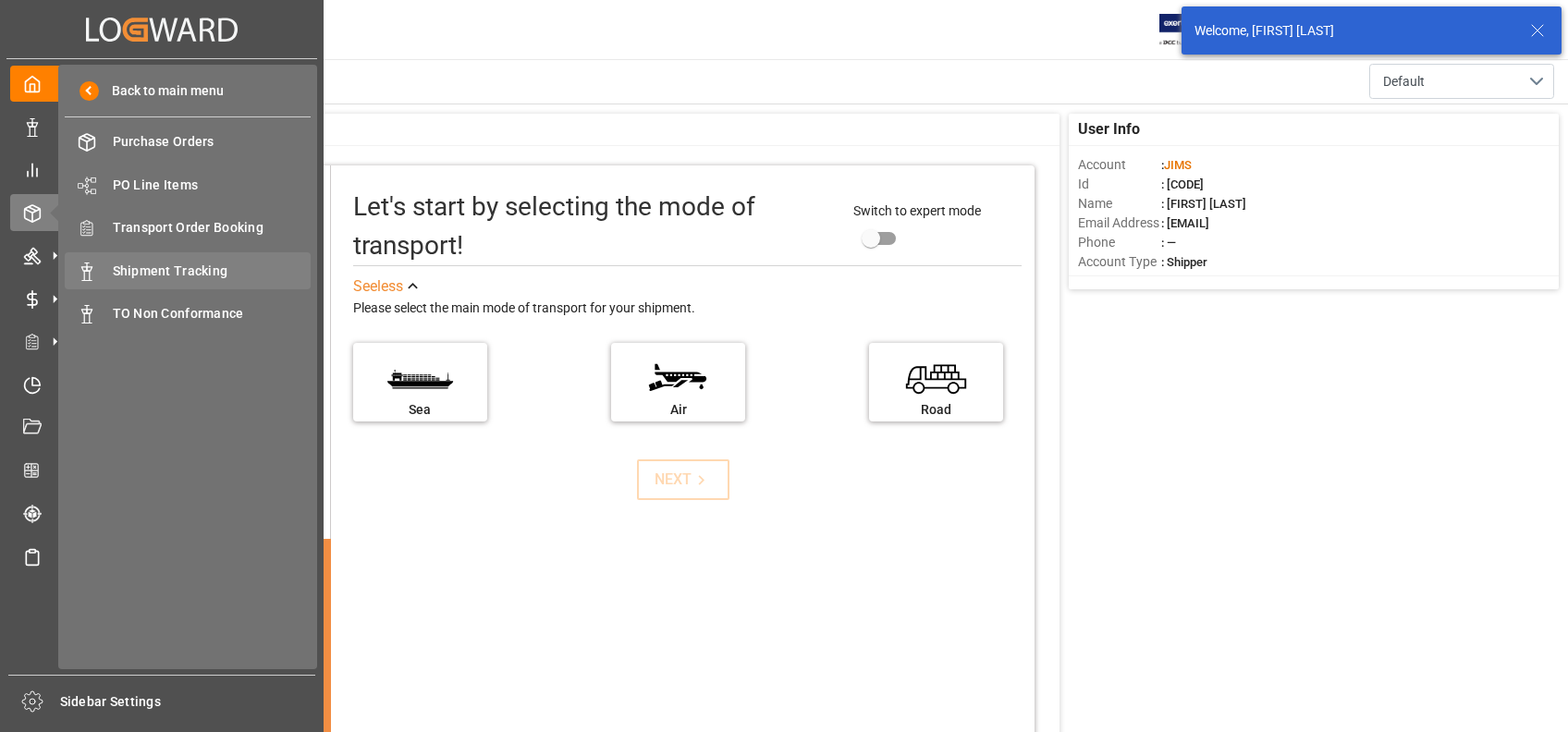 click on "Shipment Tracking" at bounding box center (212, 271) 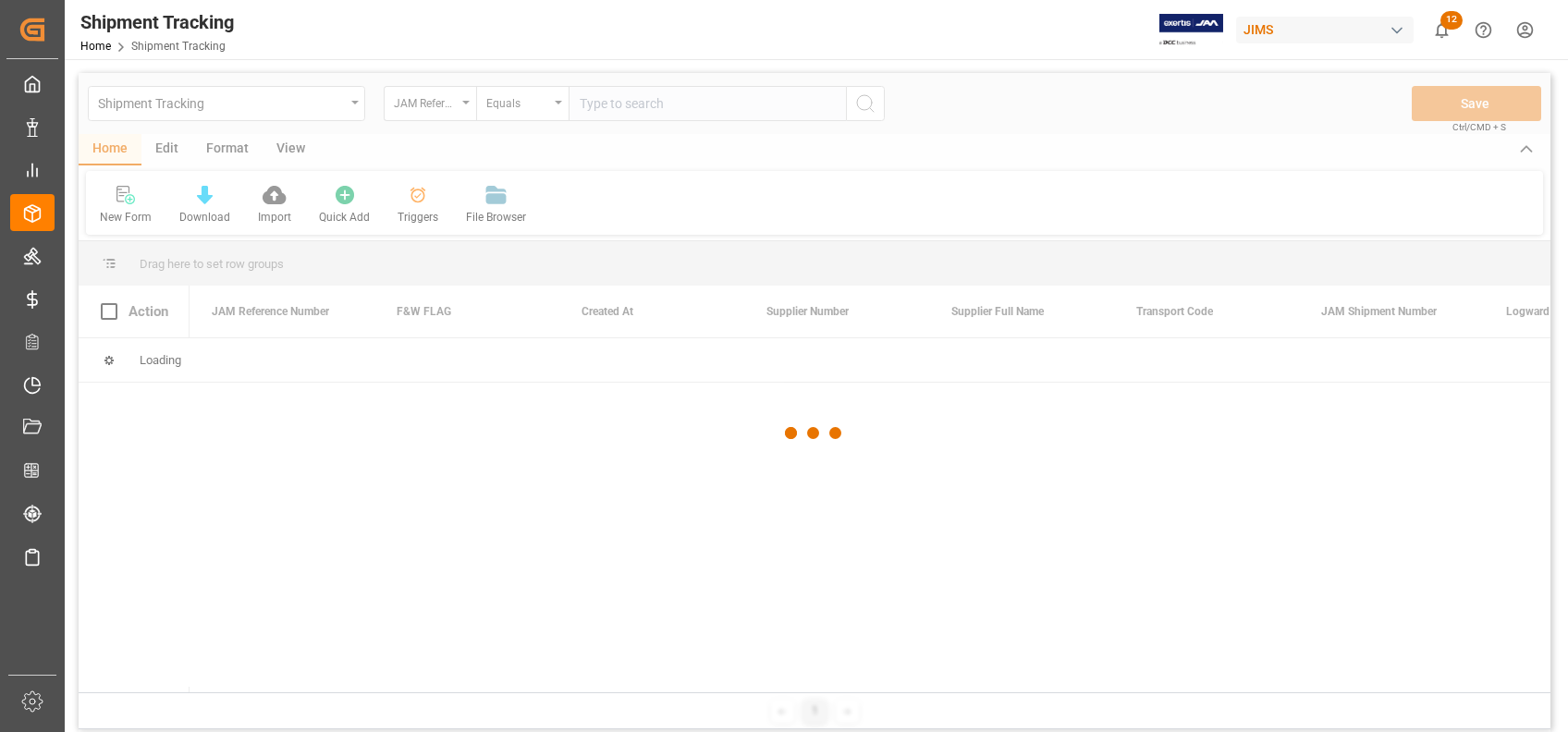 click at bounding box center [815, 433] 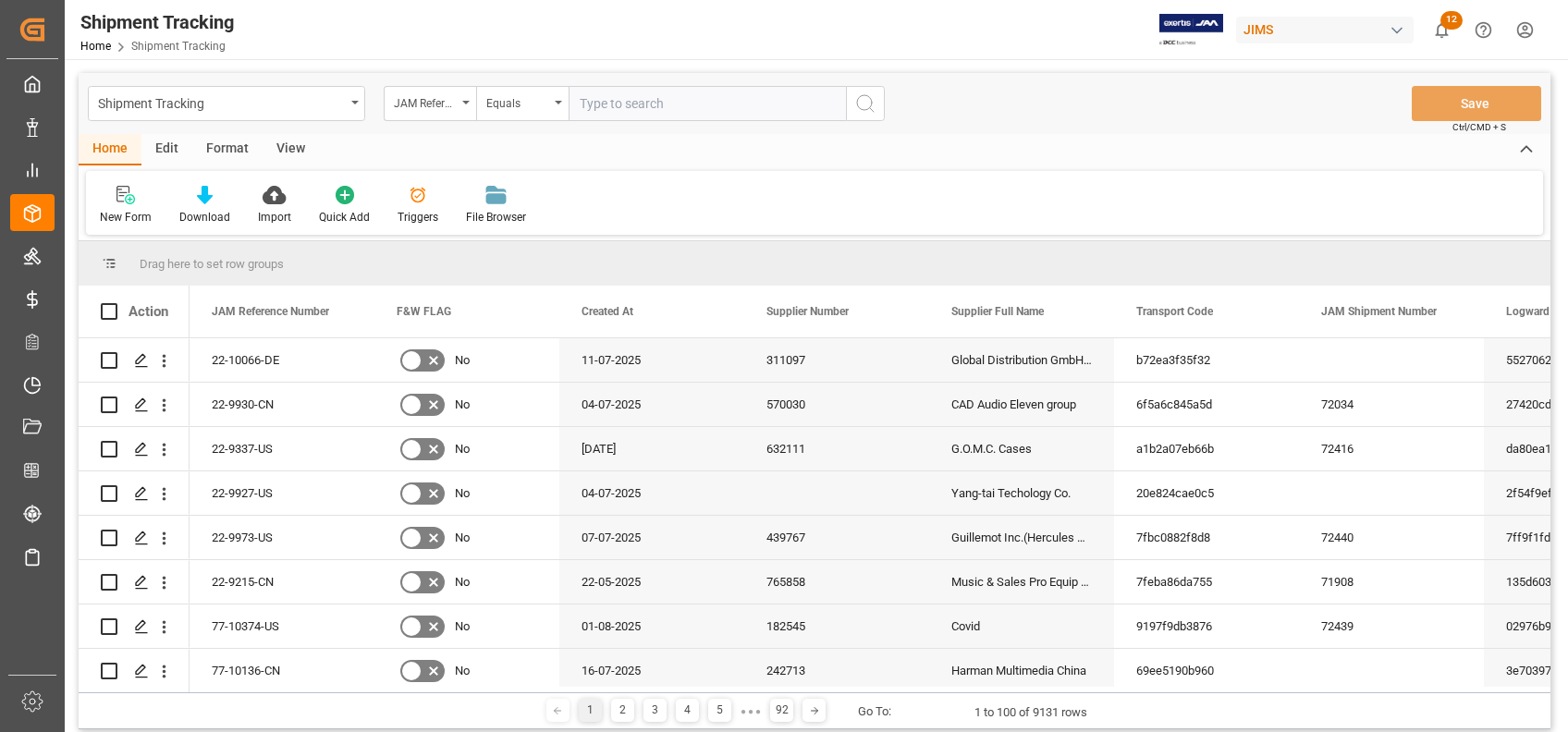 click at bounding box center (707, 104) 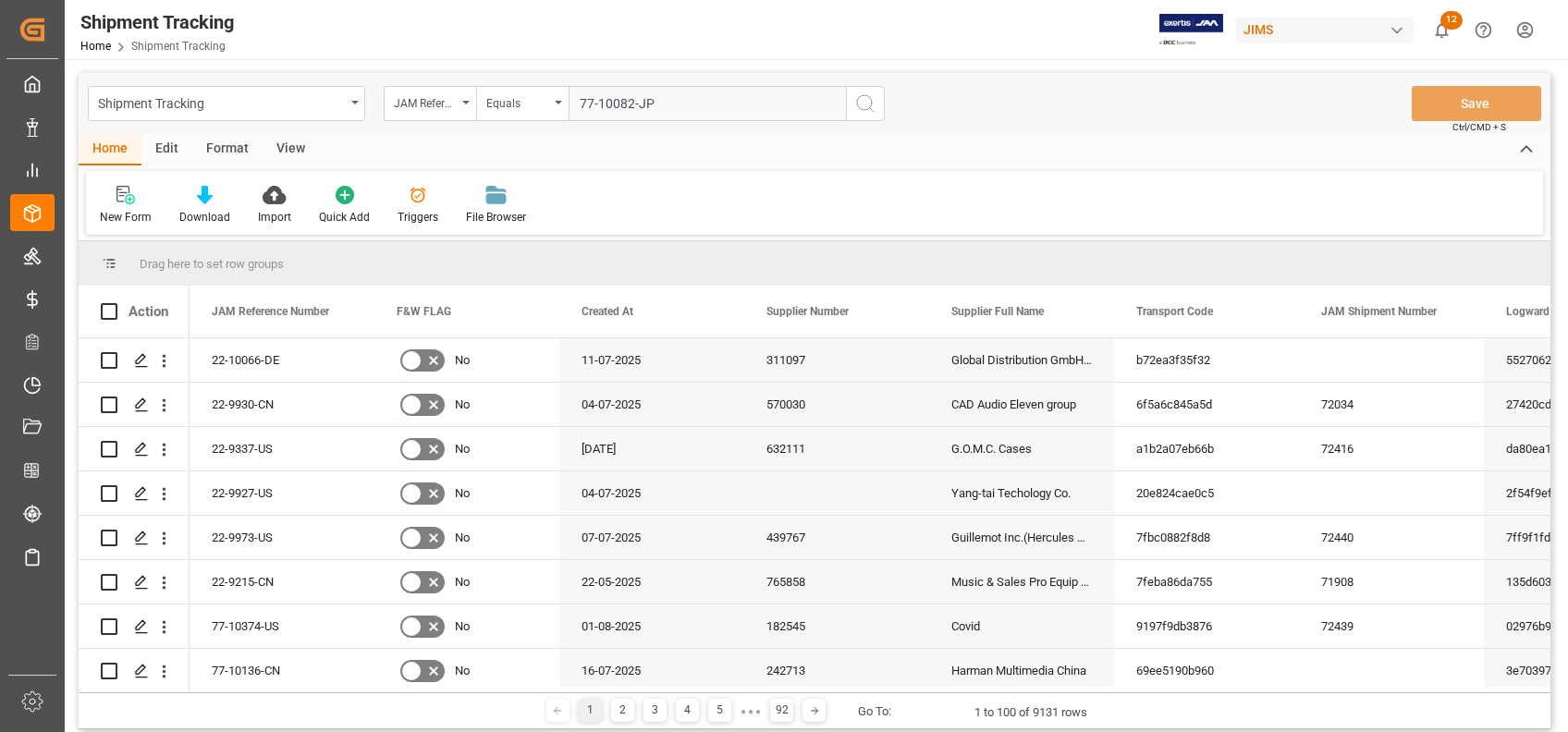 type on "77-10082-JP" 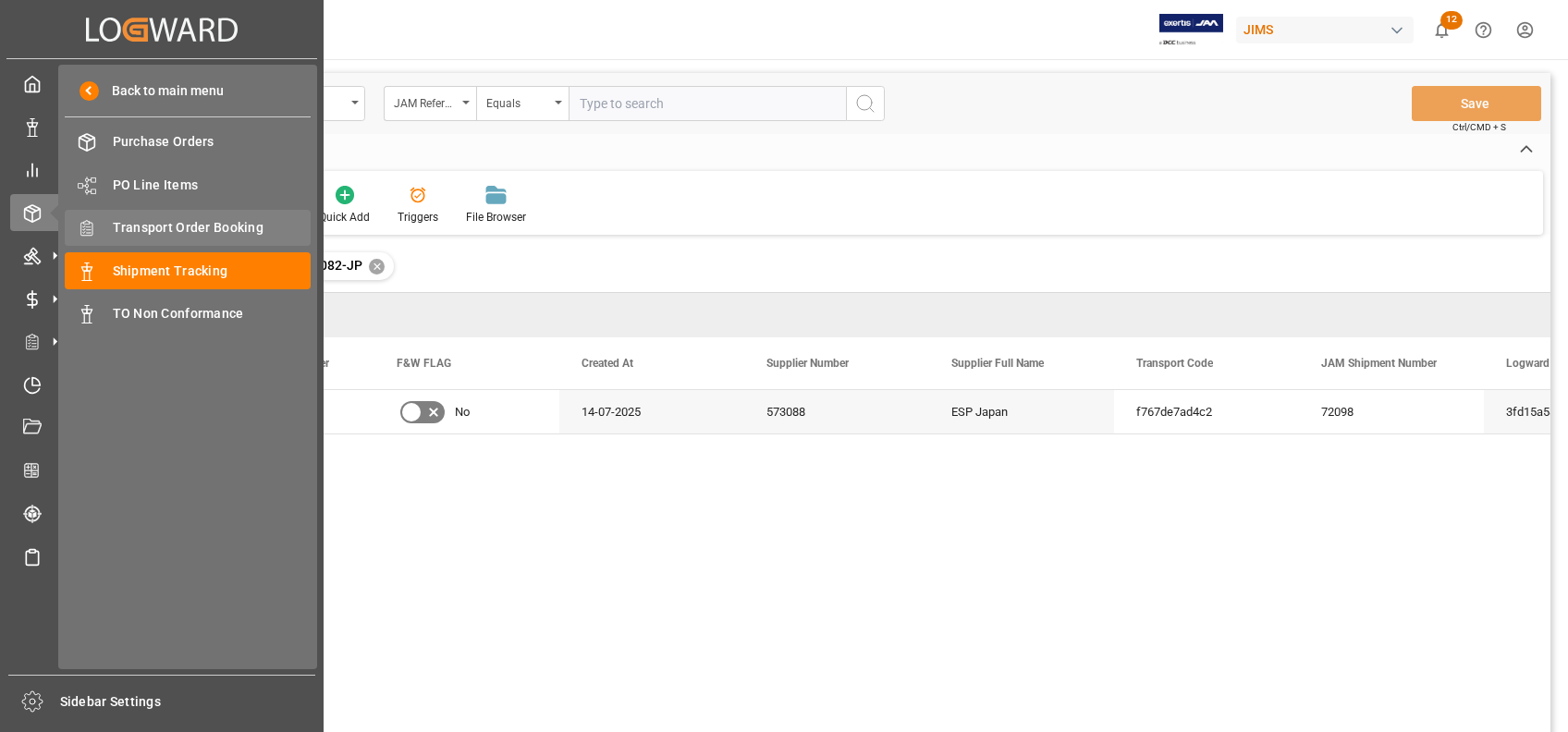 click on "Transport Order Booking" at bounding box center [212, 227] 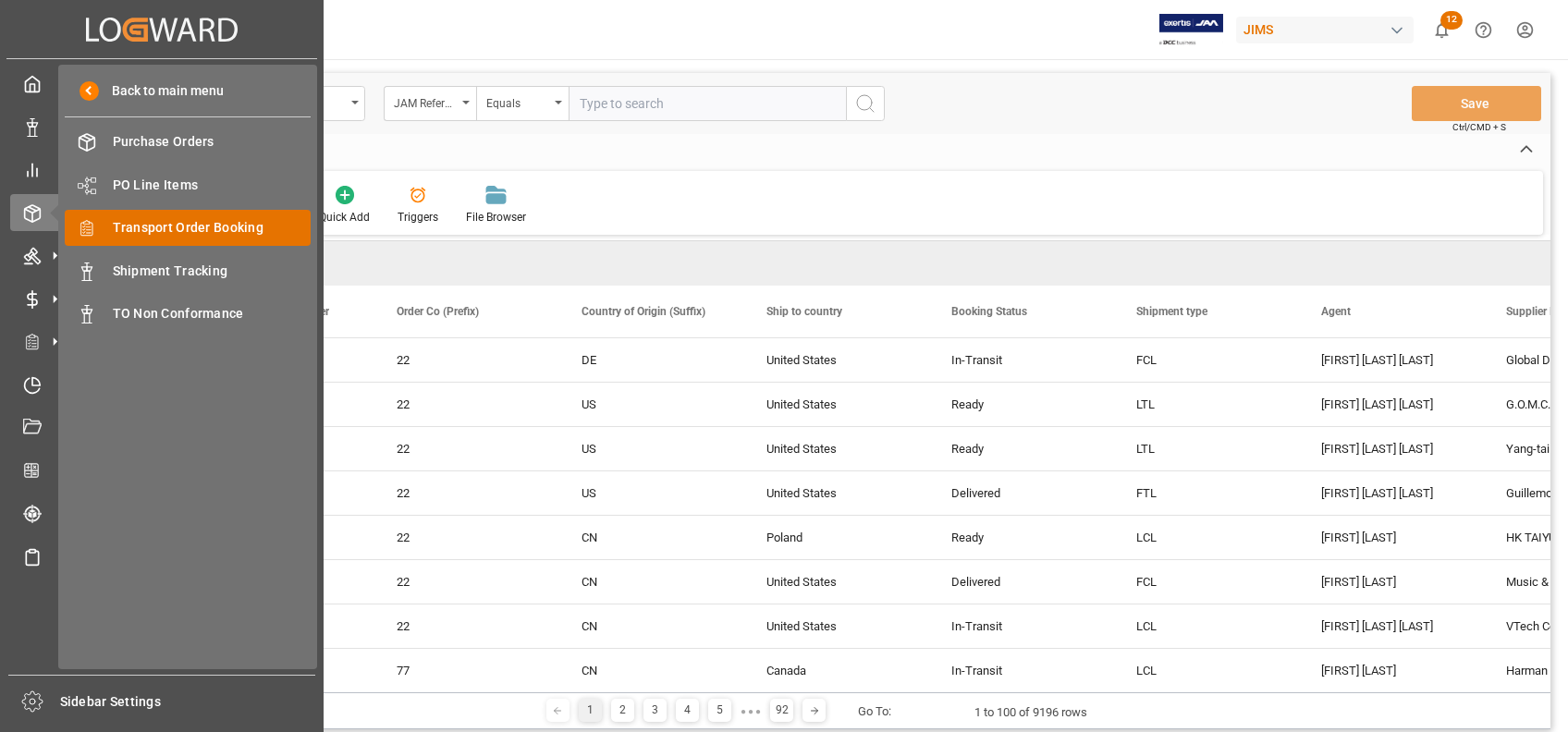 click on "Transport Order Booking Transport Order Booking" at bounding box center [188, 227] 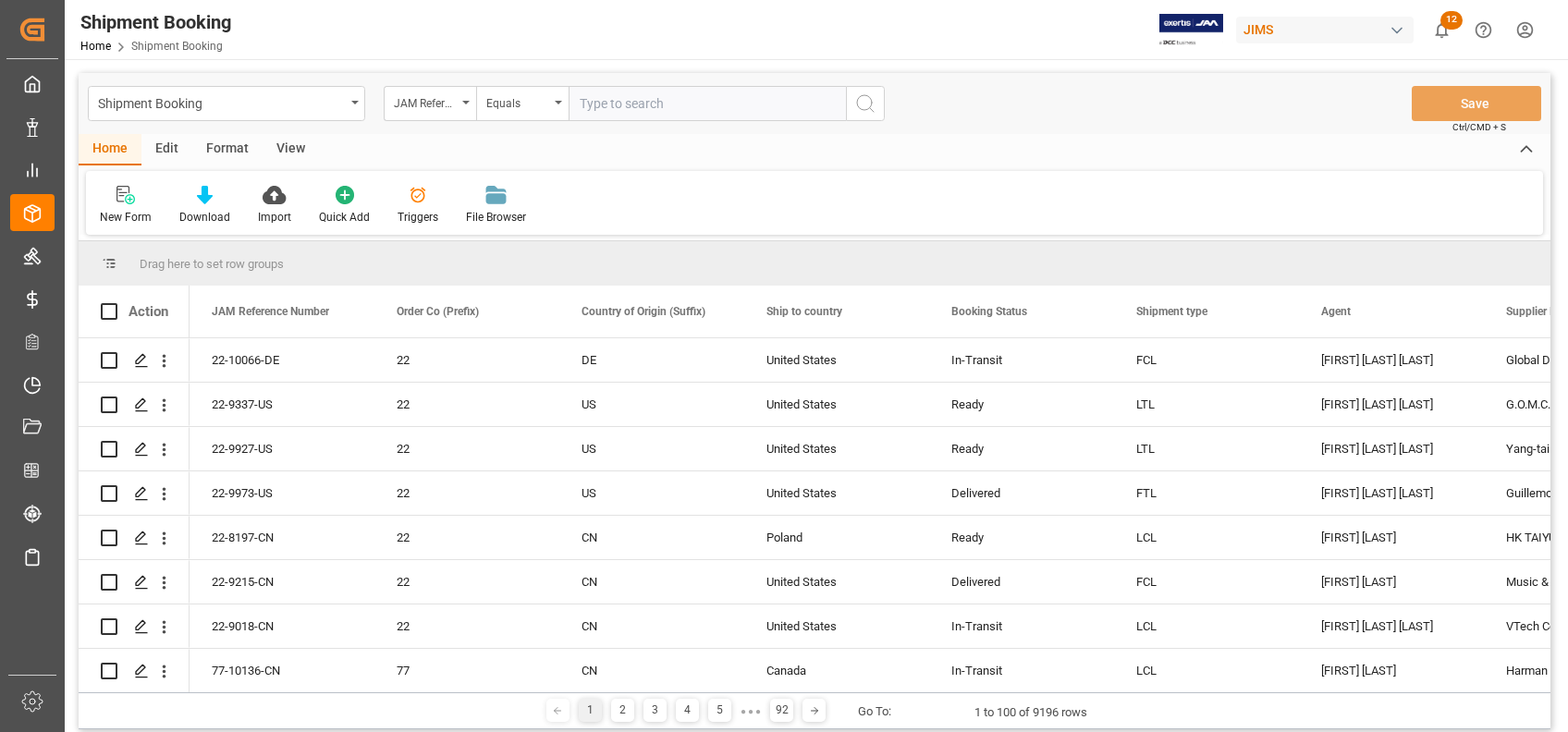 click on "Shipment Booking JAM Reference Number Equals Save Ctrl/CMD + S" at bounding box center [815, 104] 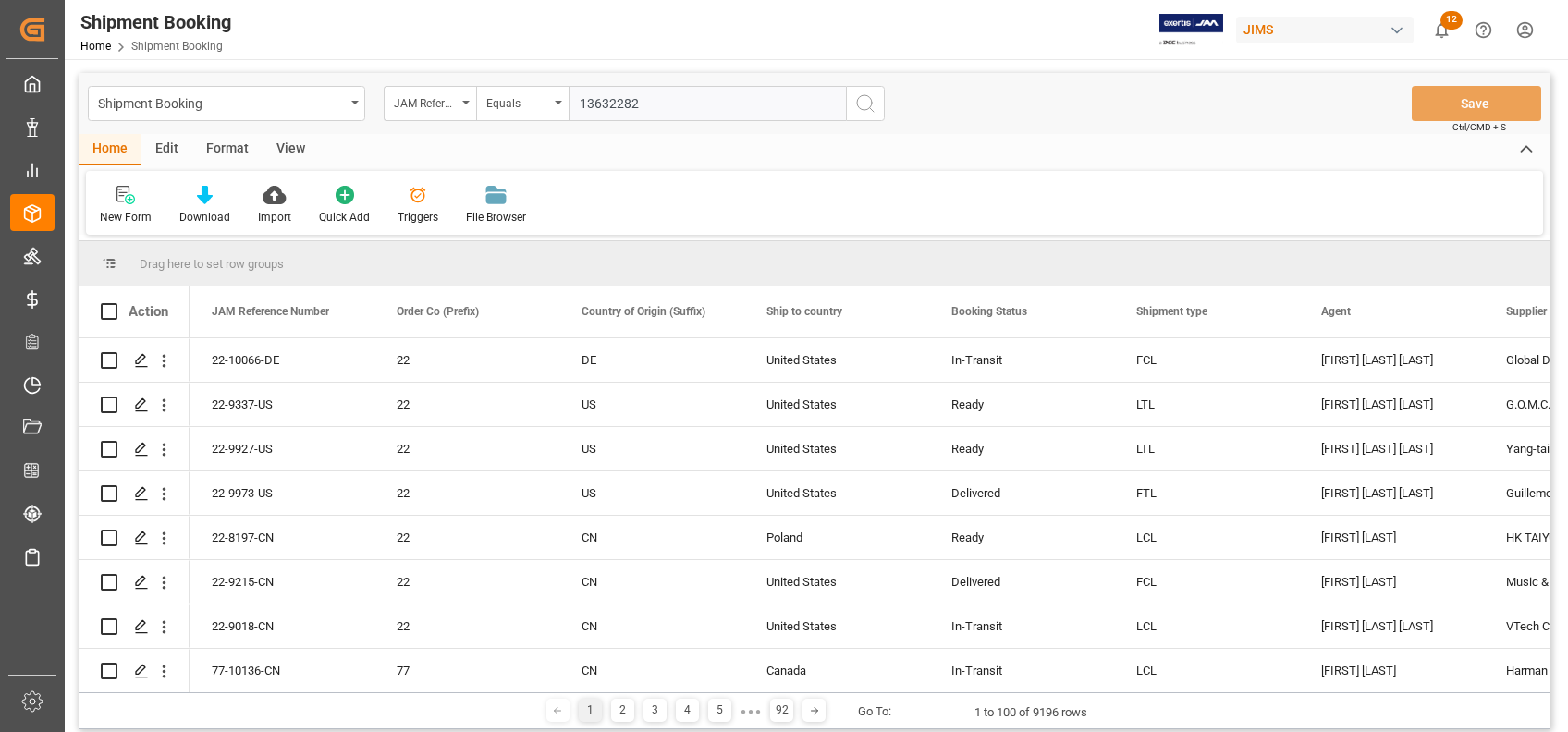 type on "13632282" 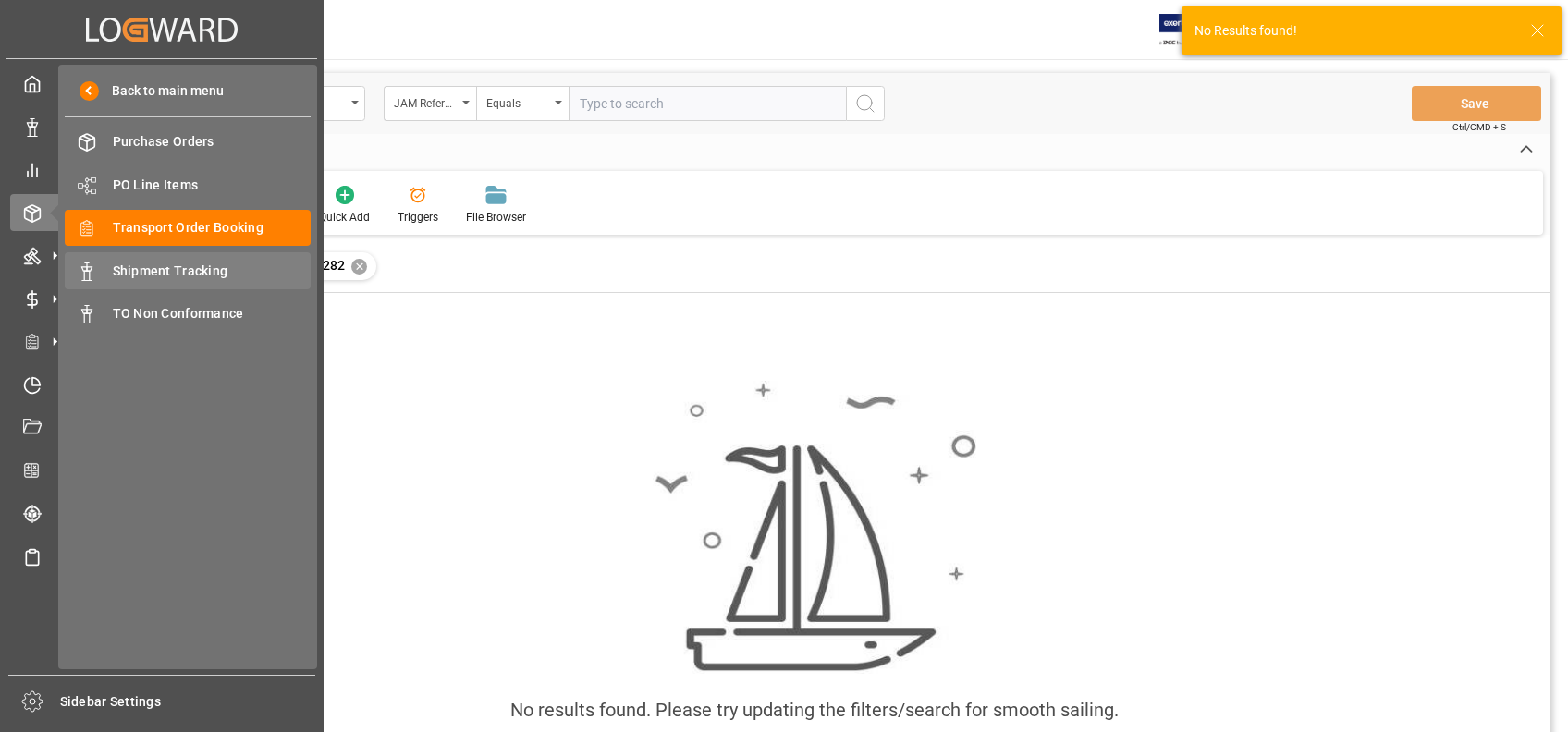 click on "Shipment Tracking" at bounding box center [212, 271] 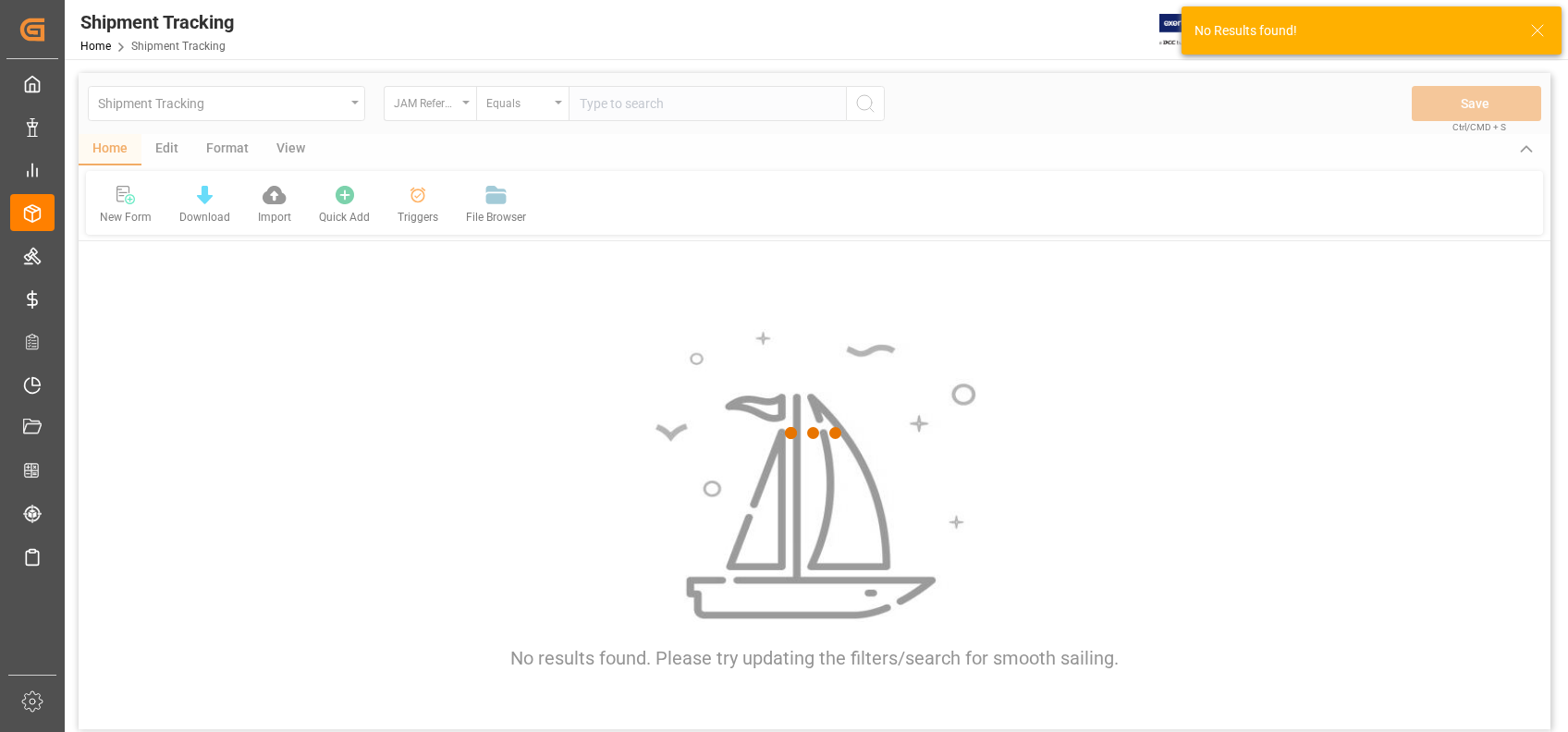 click at bounding box center [815, 433] 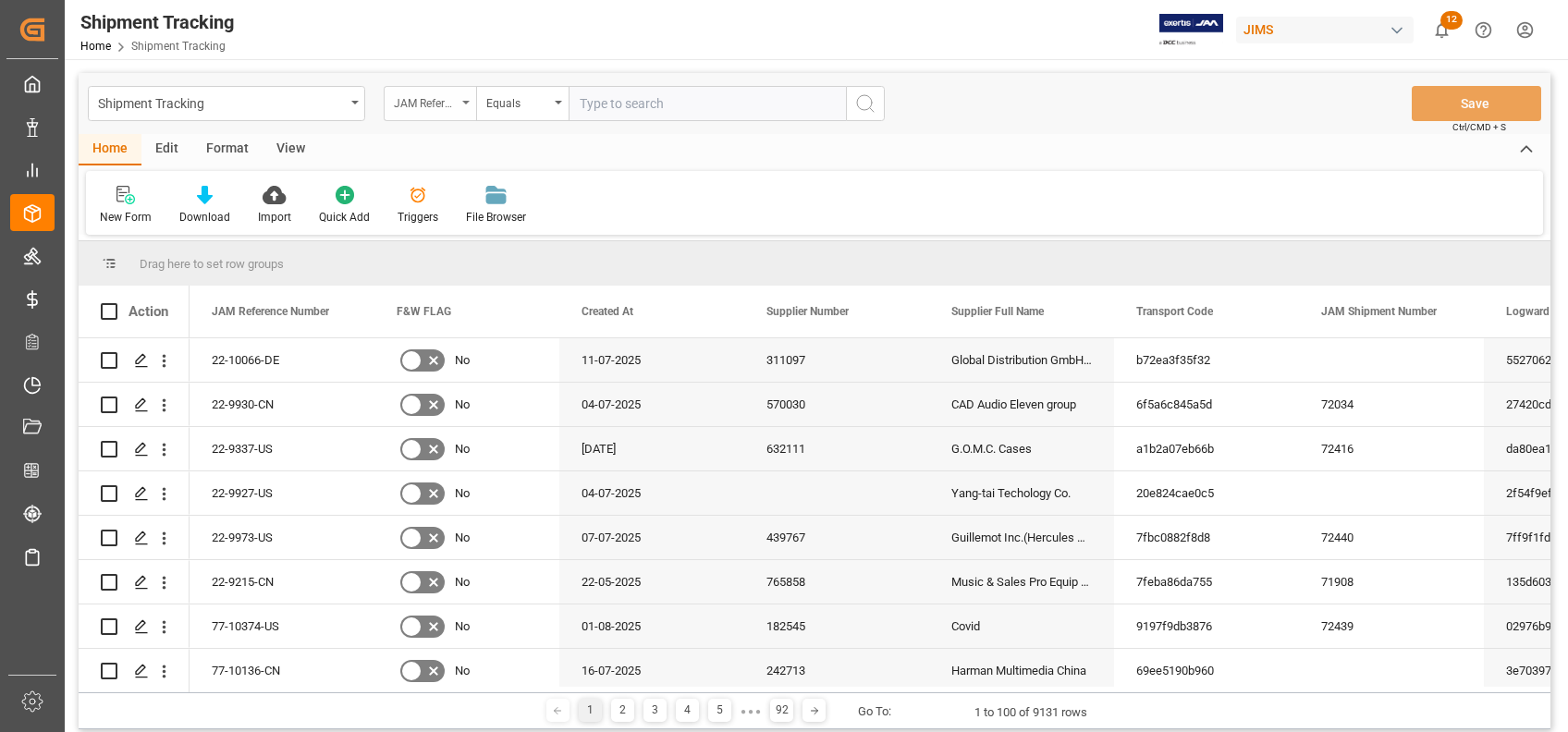 click on "JAM Reference Number" at bounding box center (430, 104) 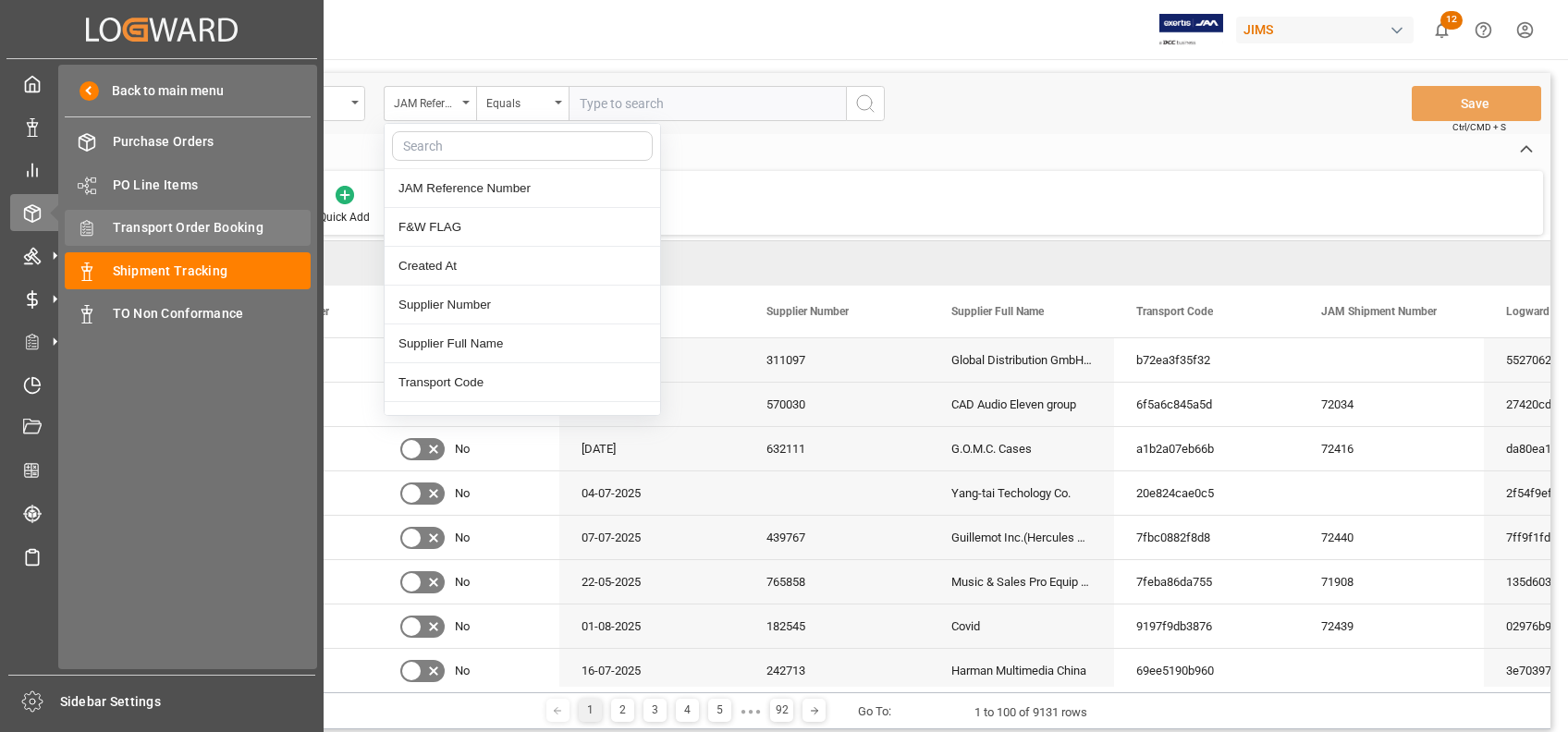 click on "Transport Order Booking" at bounding box center [212, 227] 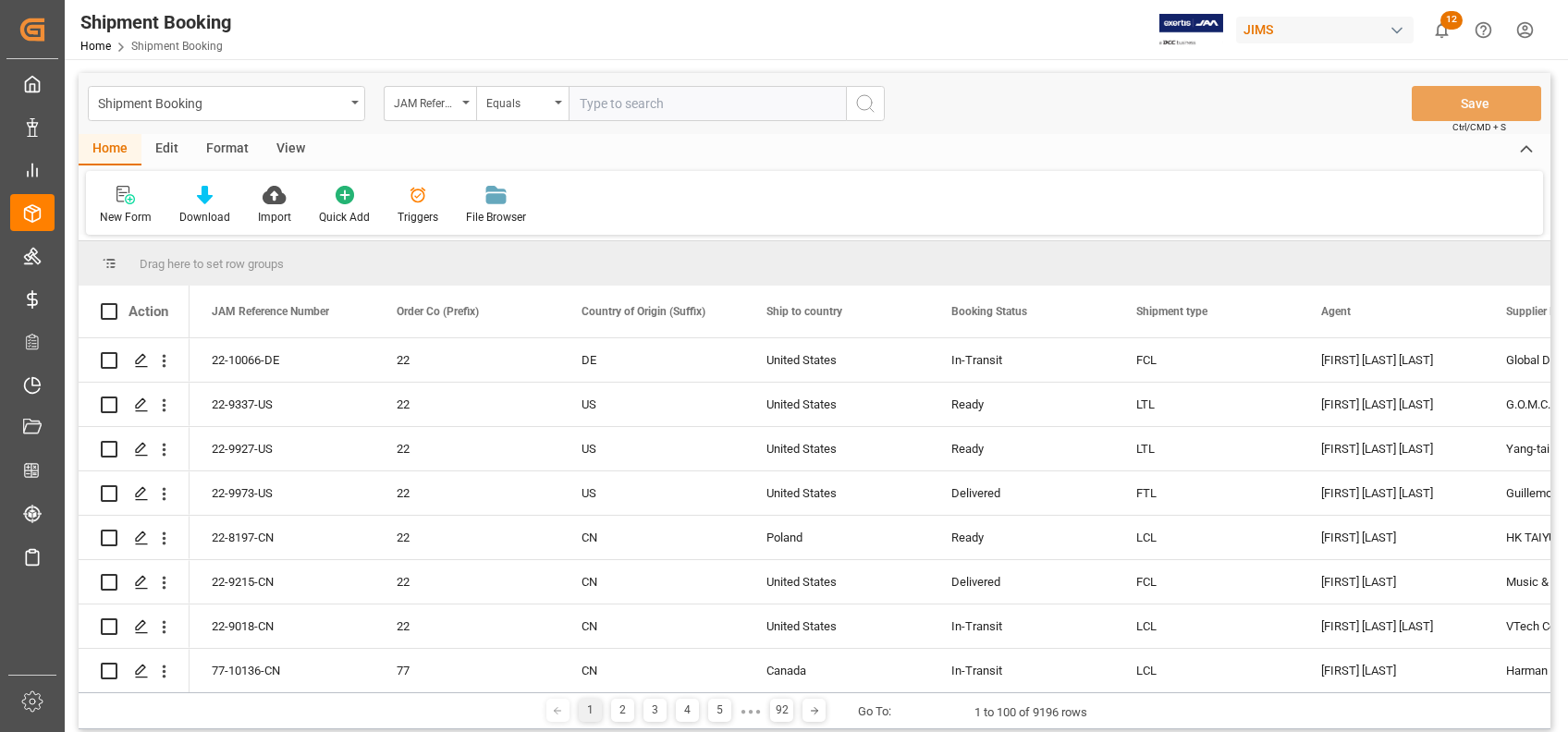 click at bounding box center (707, 104) 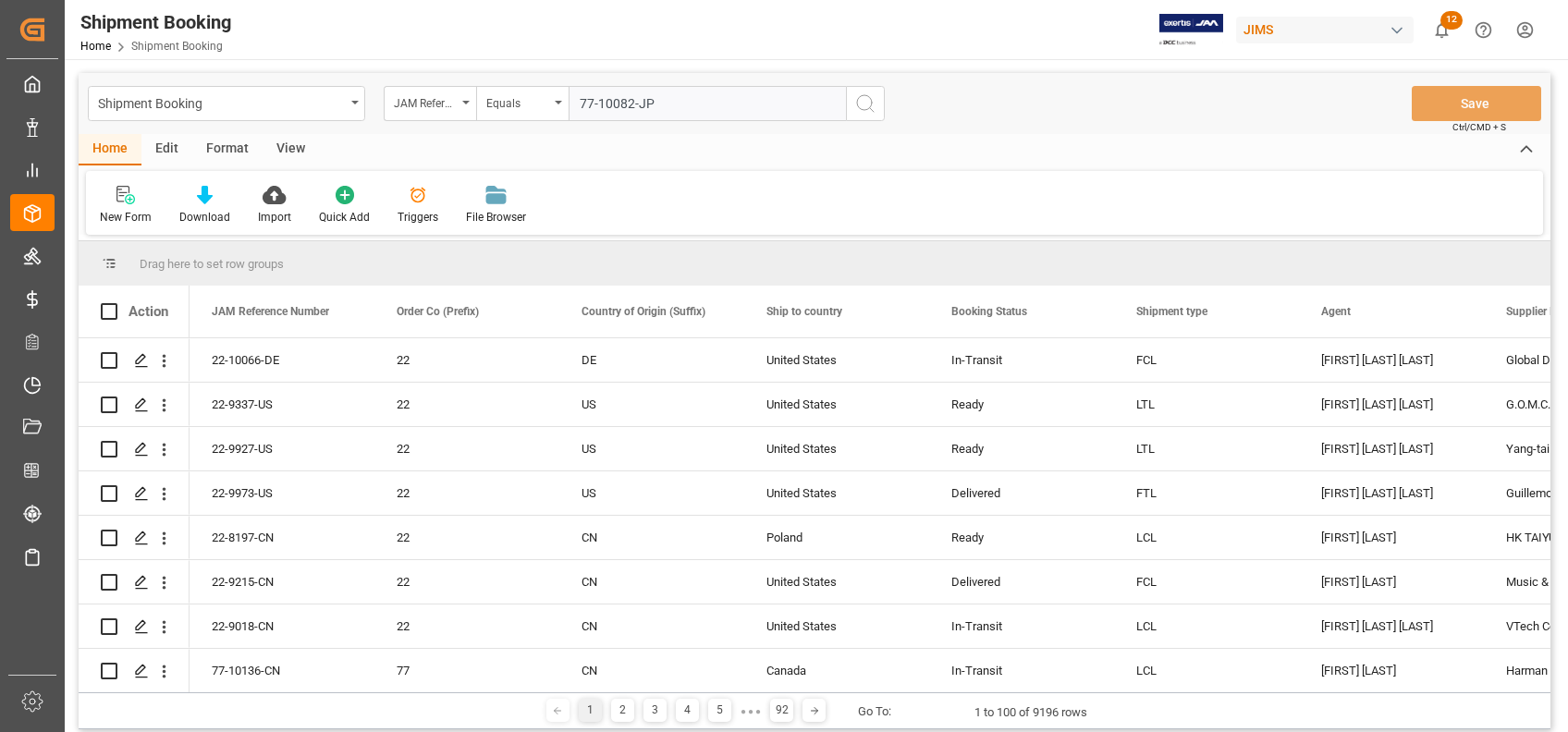 type on "77-10082-JP" 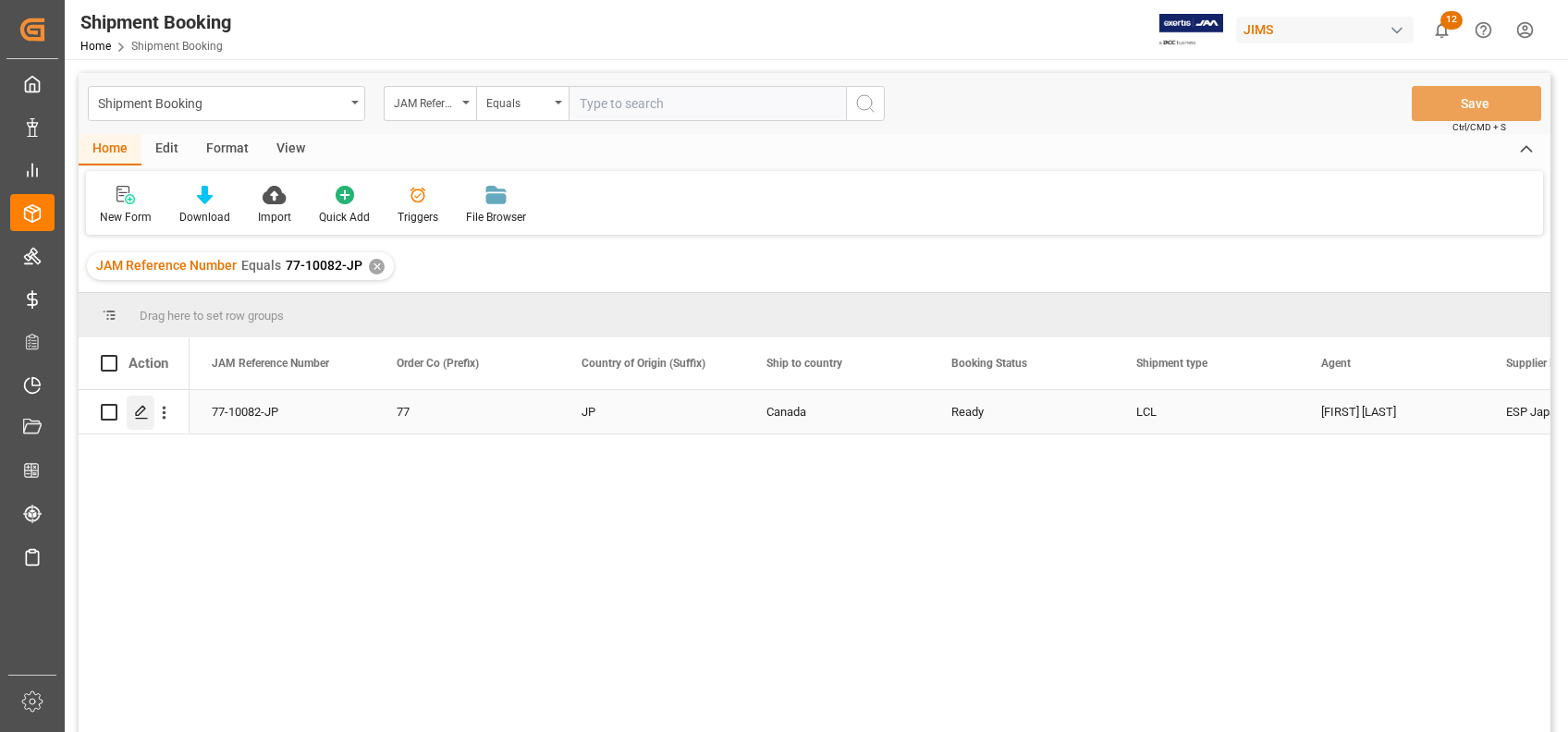 click at bounding box center [141, 412] 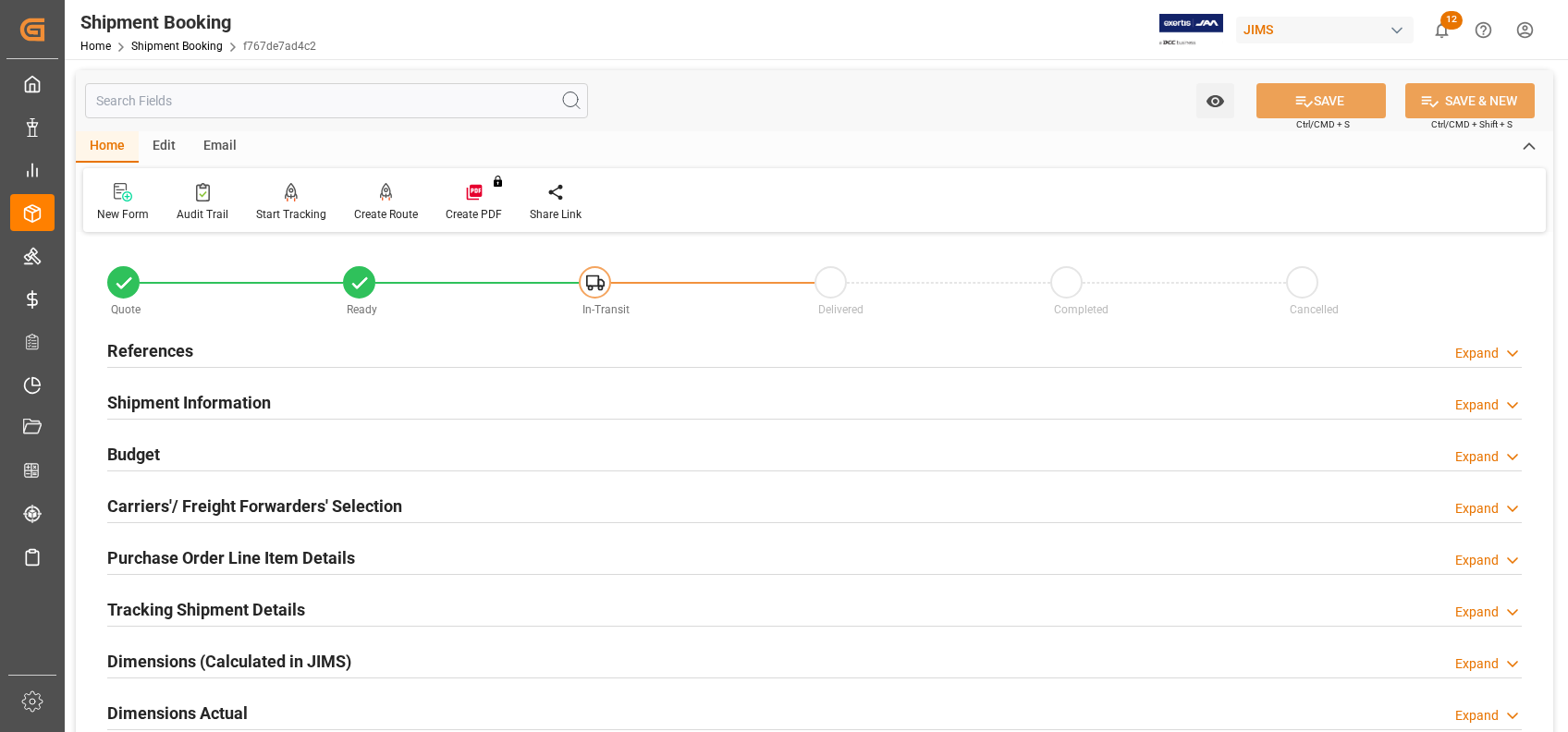 click on "Shipment Information" at bounding box center [189, 401] 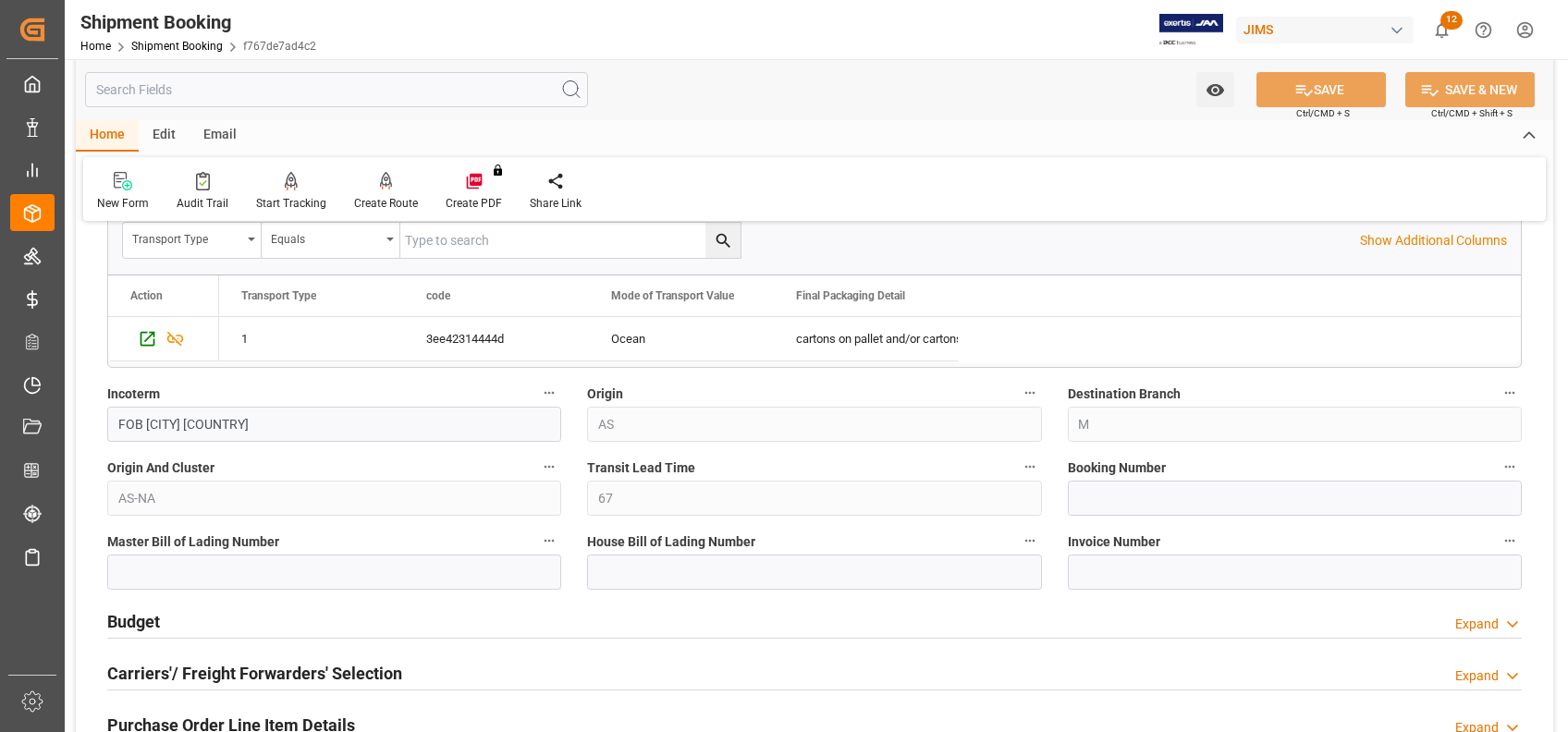 scroll, scrollTop: 616, scrollLeft: 0, axis: vertical 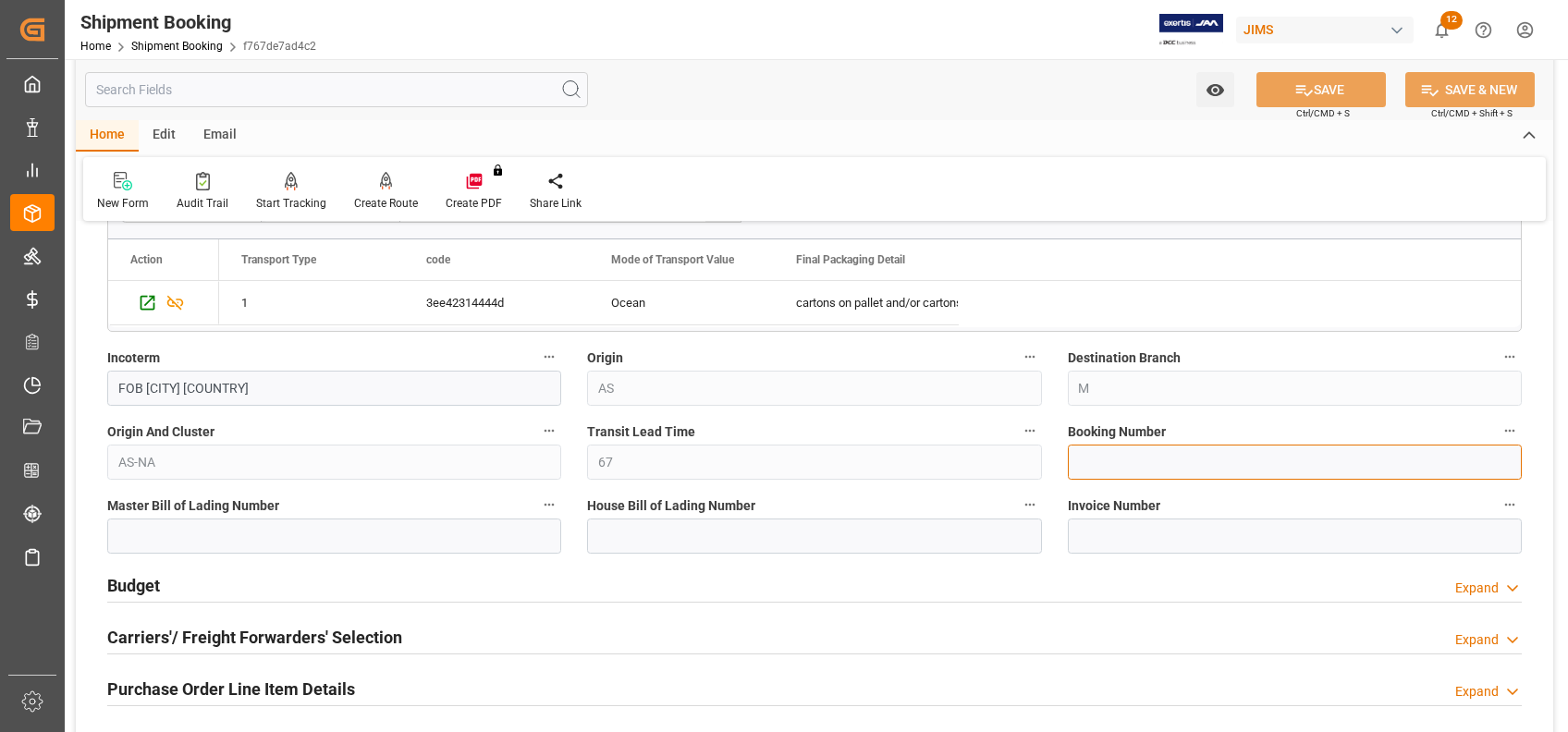 click at bounding box center (1294, 462) 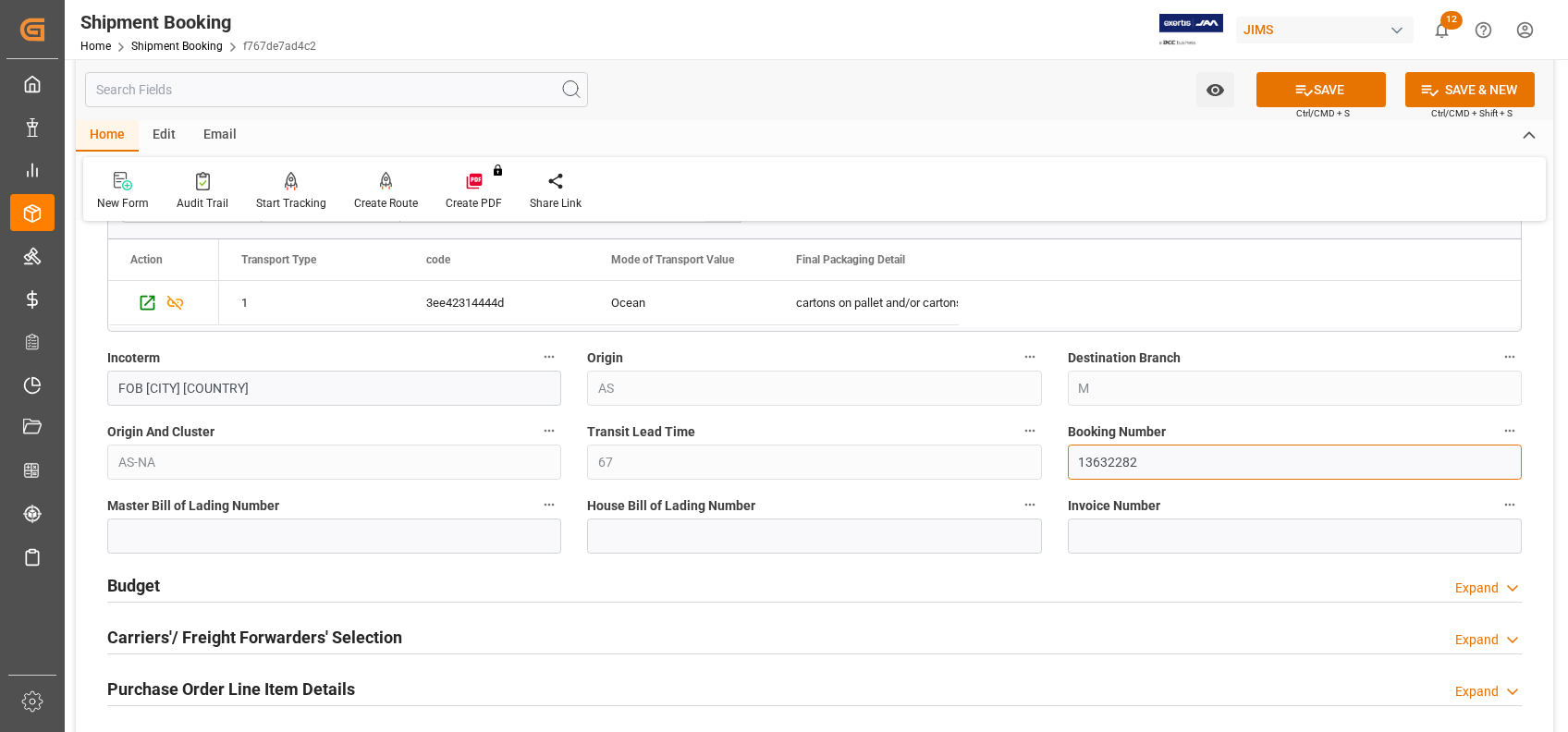 type on "13632282" 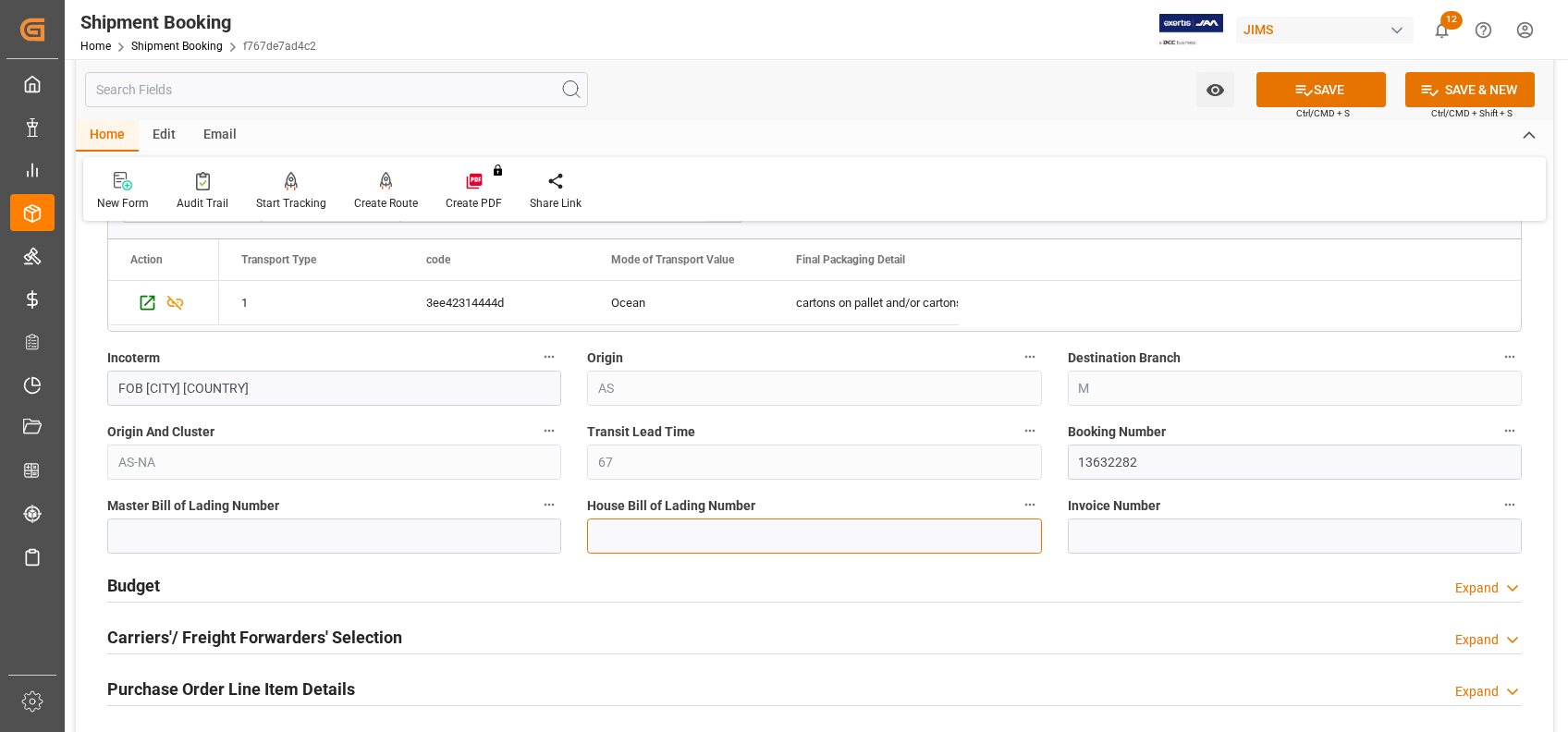 click at bounding box center [814, 536] 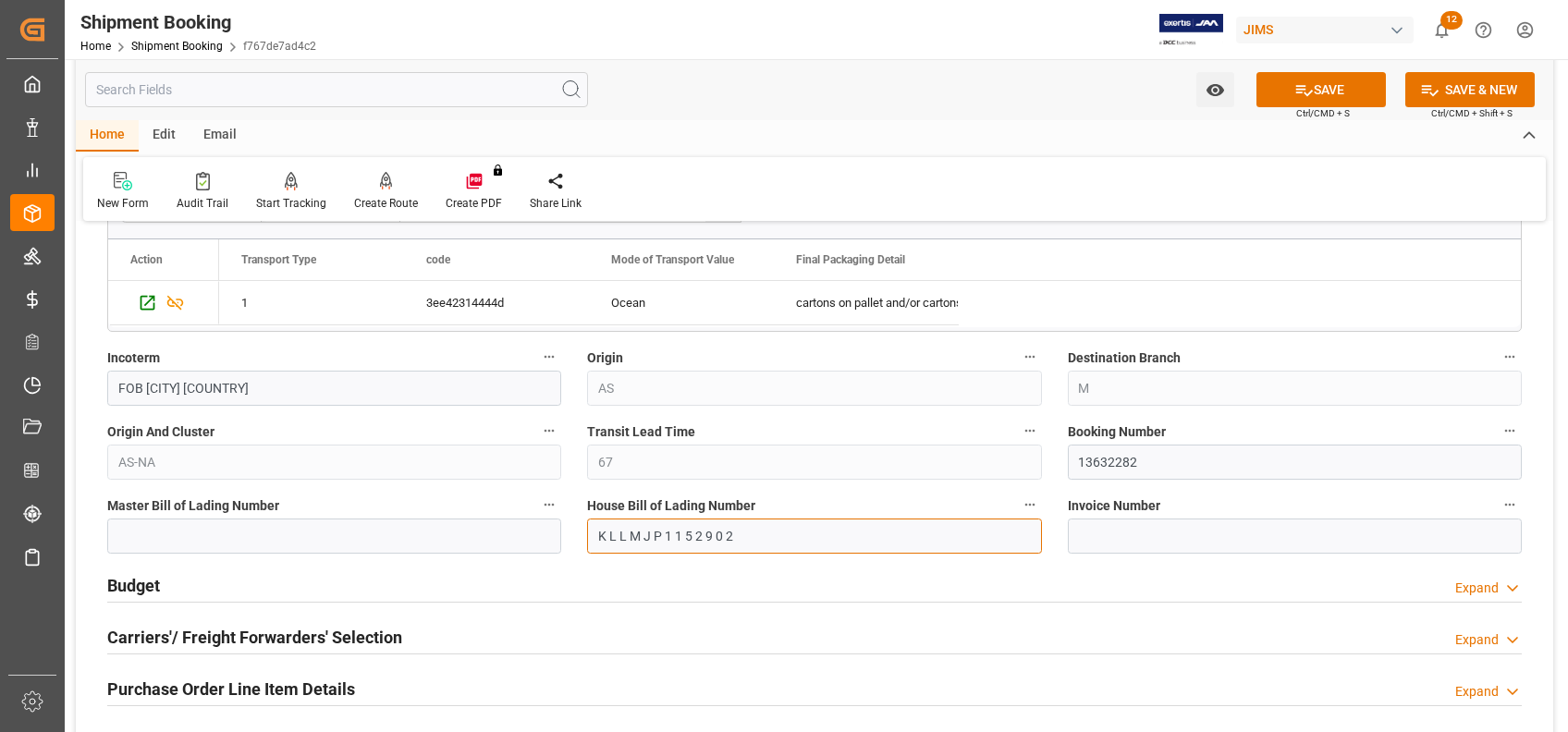 type 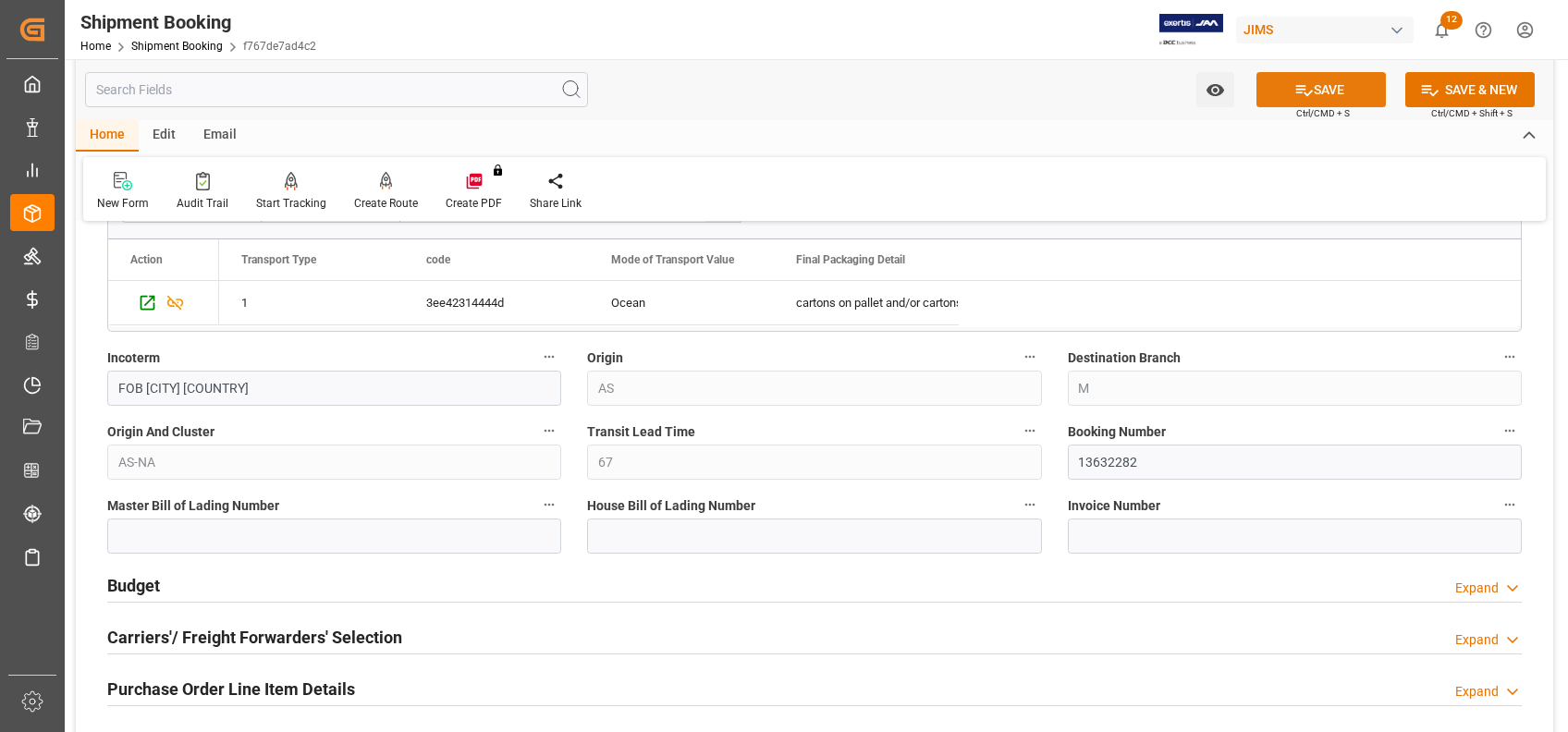 click on "SAVE" at bounding box center (1321, 90) 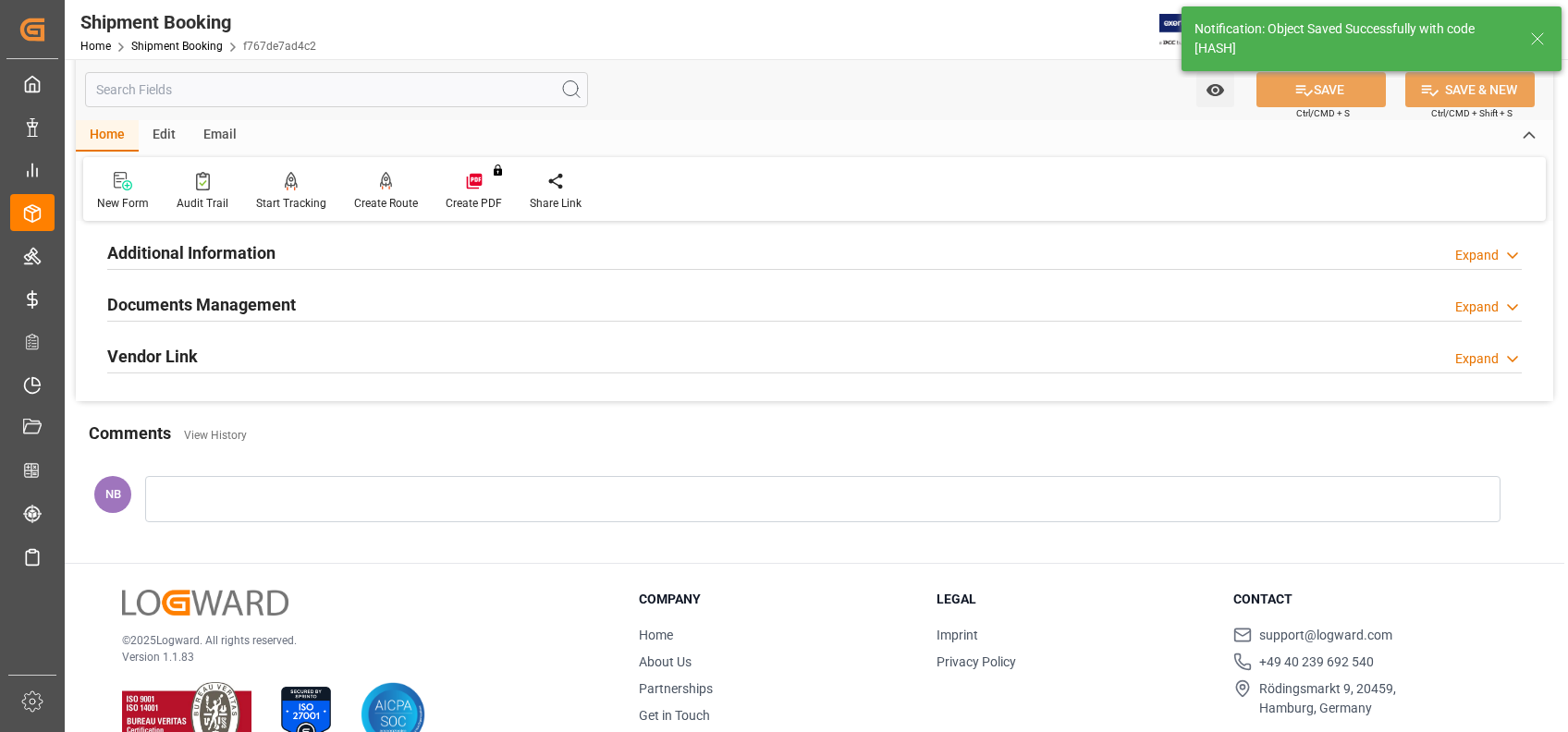 scroll, scrollTop: 0, scrollLeft: 0, axis: both 